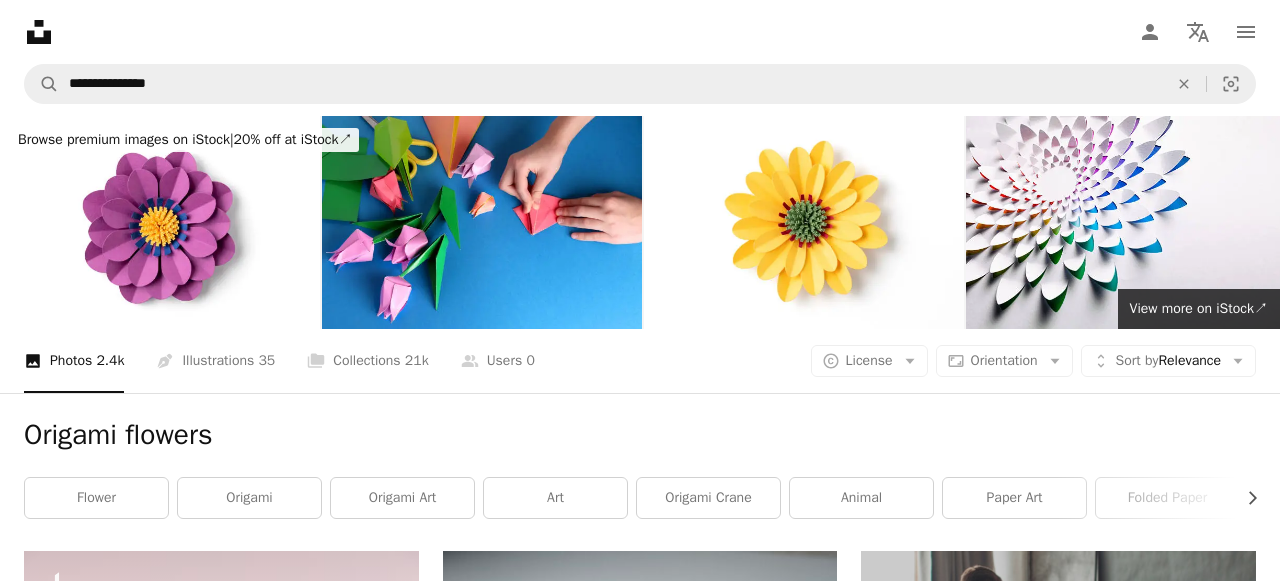scroll, scrollTop: 29300, scrollLeft: 0, axis: vertical 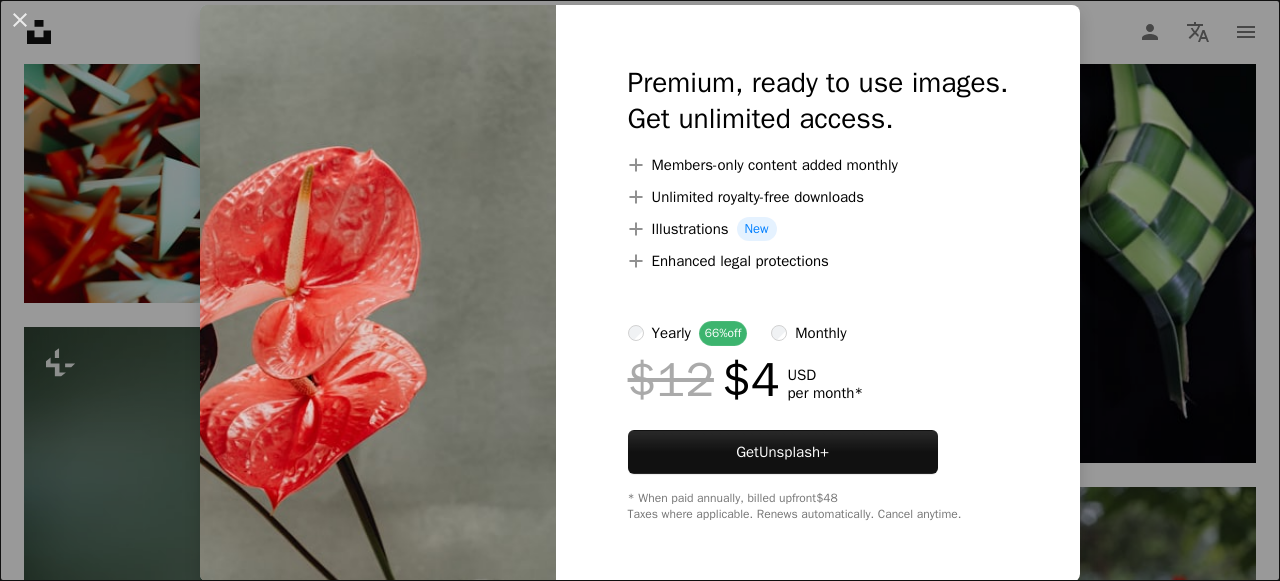 click on "An X shape Premium, ready to use images. Get unlimited access. A plus sign Members-only content added monthly A plus sign Unlimited royalty-free downloads A plus sign Illustrations  New A plus sign Enhanced legal protections yearly 66%  off monthly $12   $4 USD per month * Get  Unsplash+ * When paid annually, billed upfront  $48 Taxes where applicable. Renews automatically. Cancel anytime." at bounding box center (640, 290) 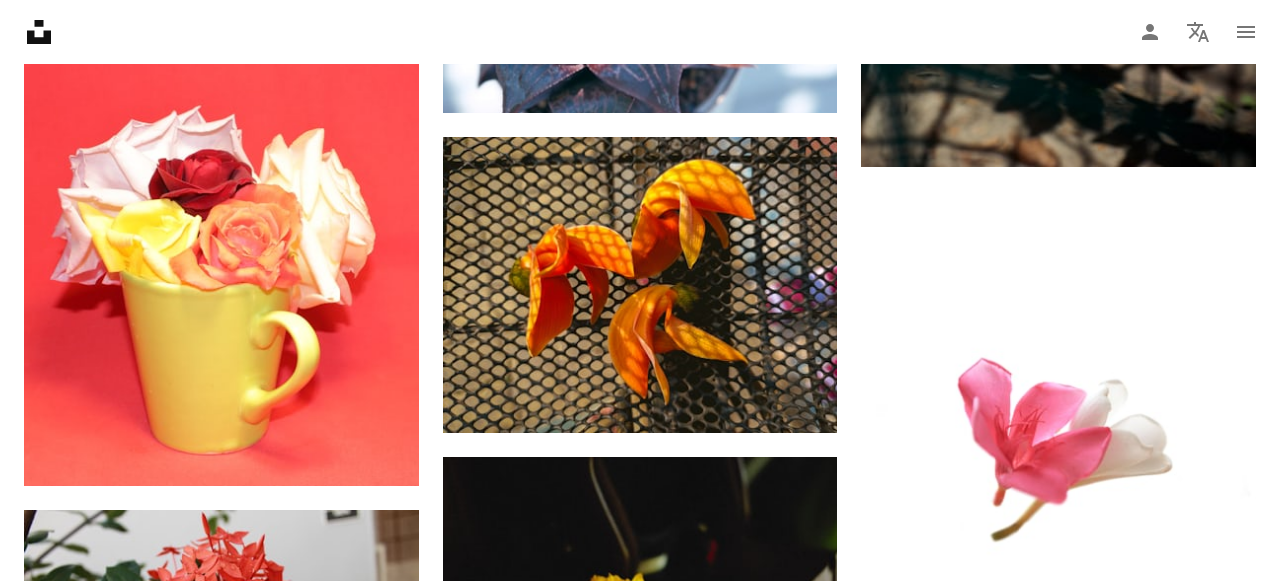 scroll, scrollTop: 38678, scrollLeft: 0, axis: vertical 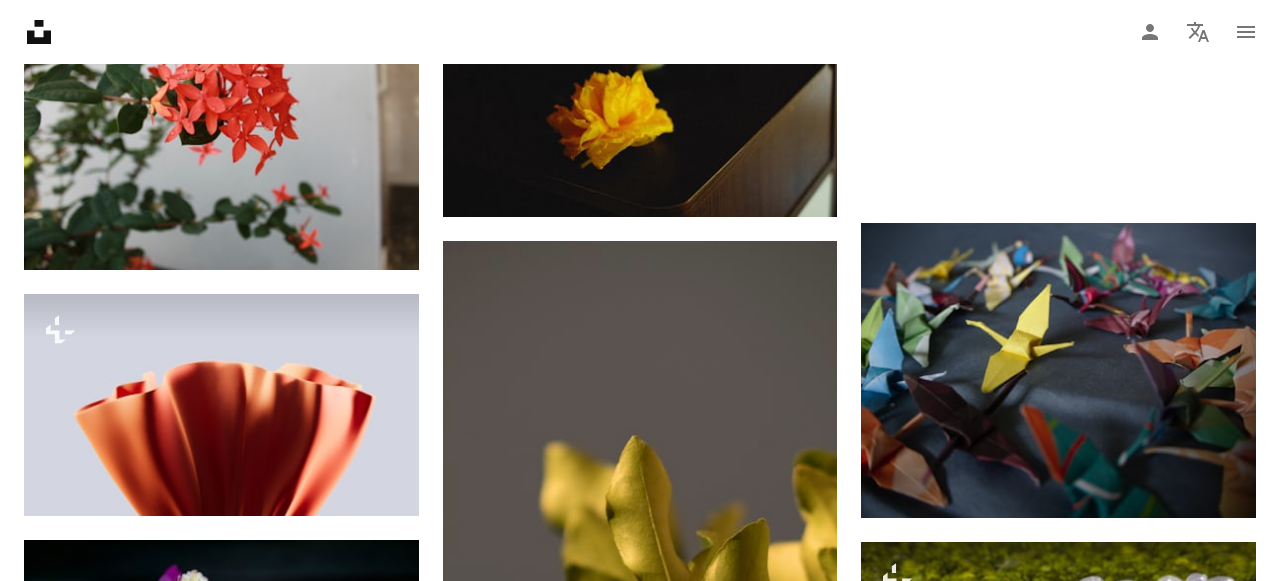 click at bounding box center (221, 959) 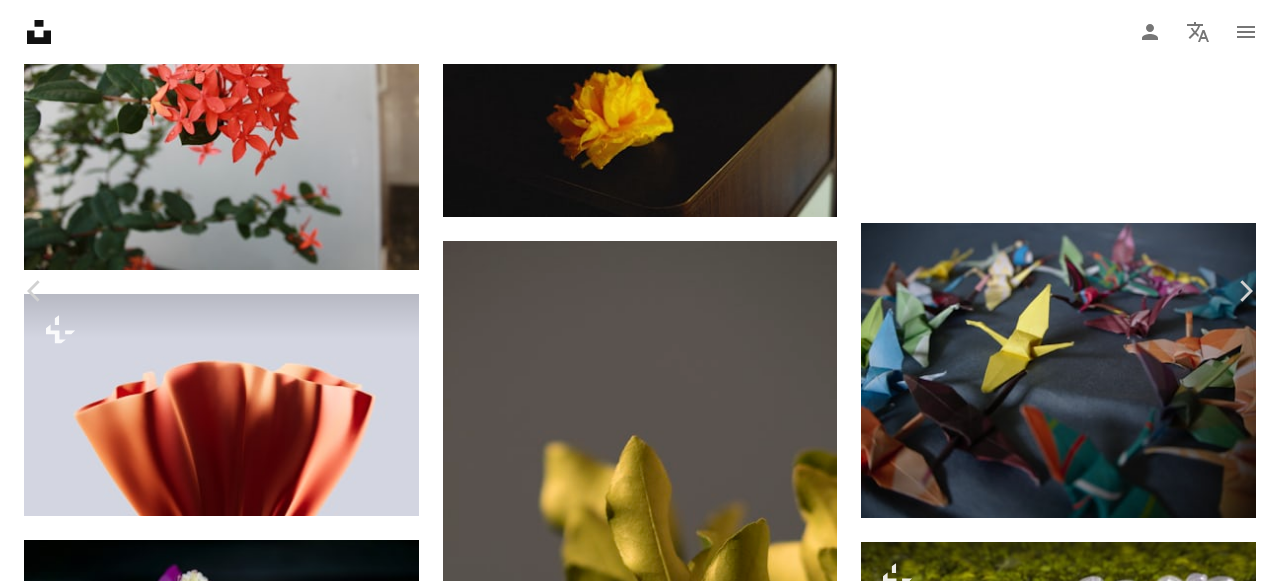 click on "Download free" at bounding box center (1081, 6258) 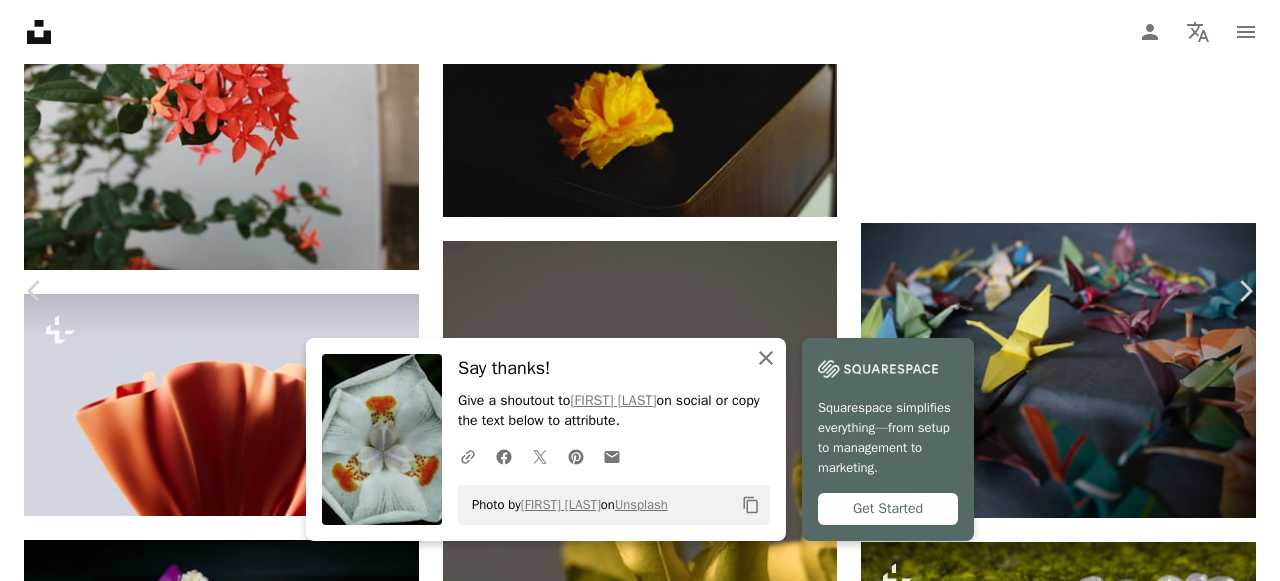 click on "An X shape" 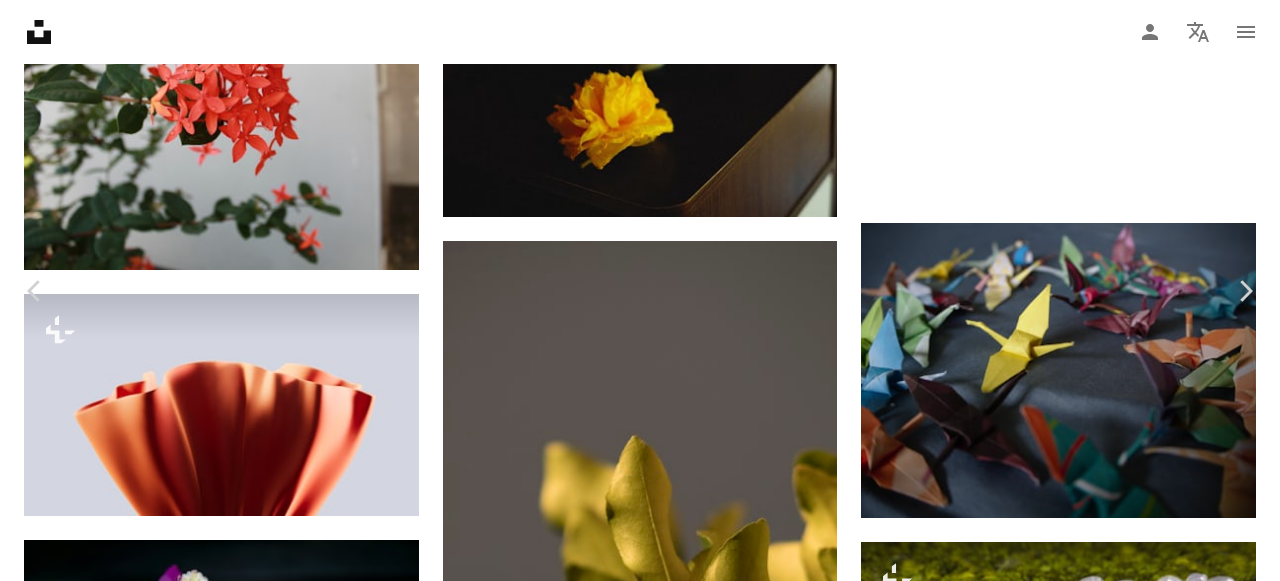 scroll, scrollTop: 792, scrollLeft: 0, axis: vertical 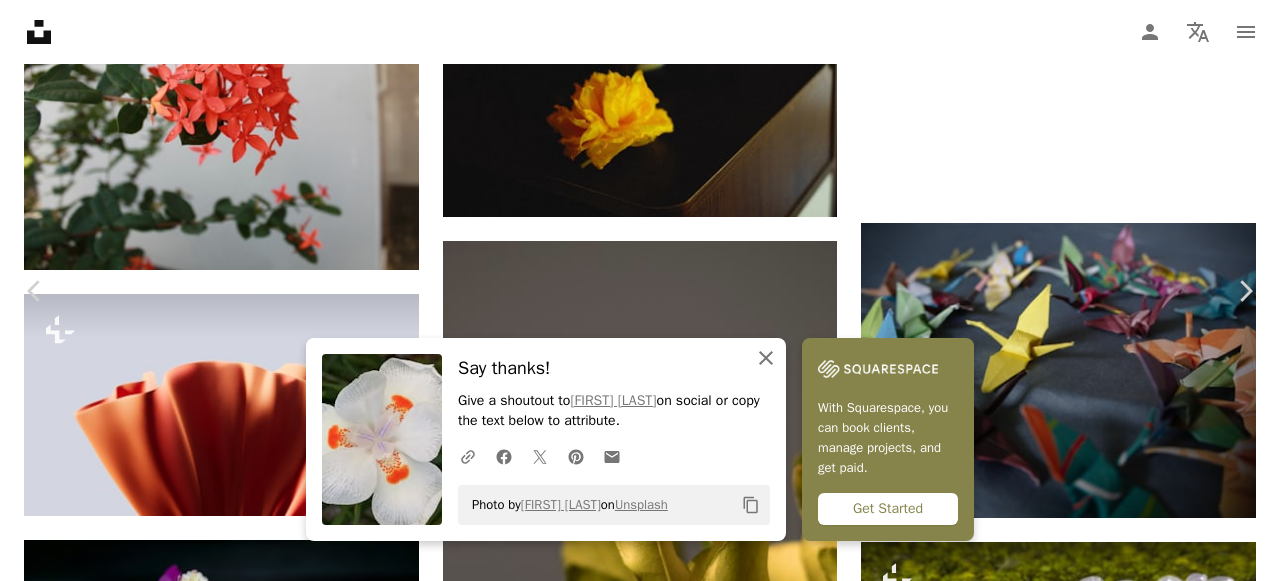 click on "An X shape" 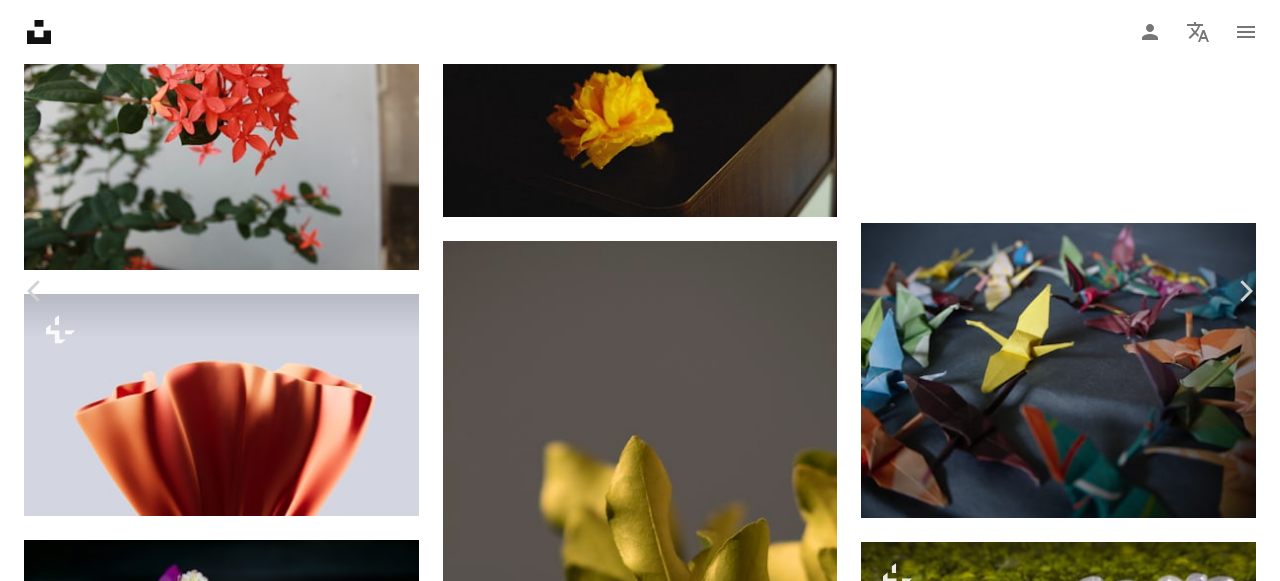 click on "An X shape" at bounding box center [20, 20] 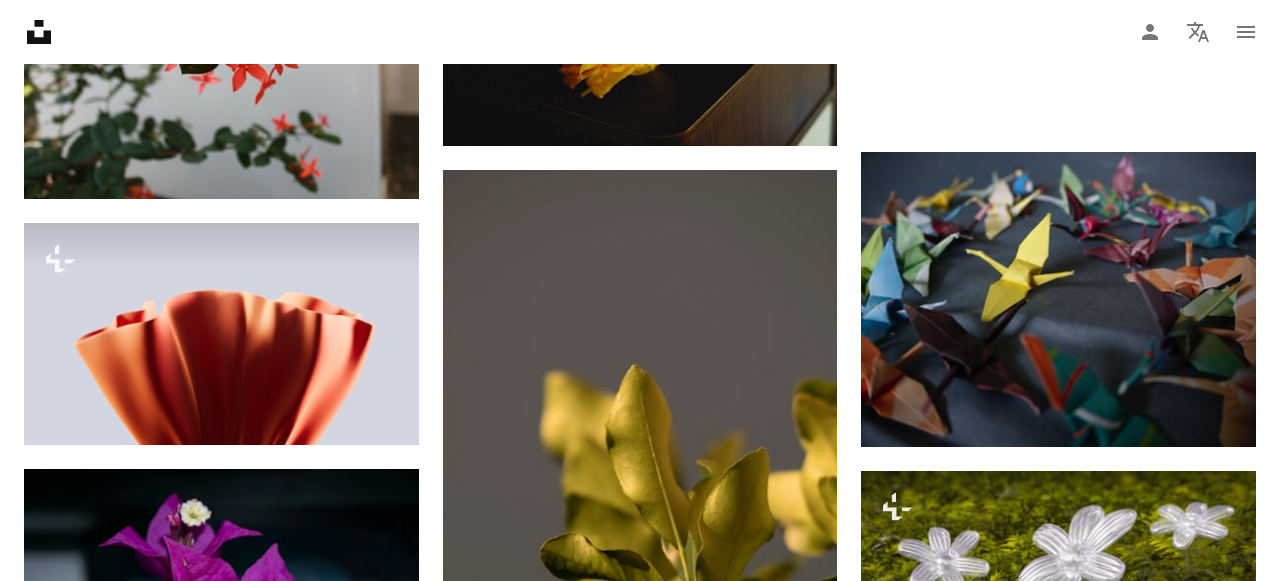 scroll, scrollTop: 38747, scrollLeft: 0, axis: vertical 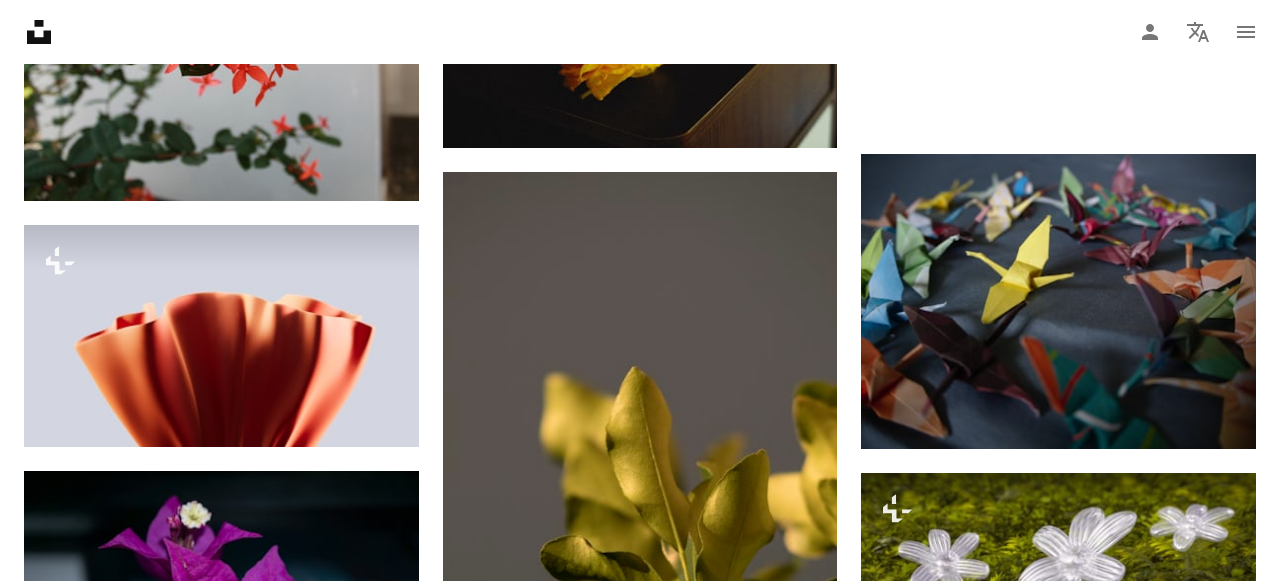 click at bounding box center [221, 890] 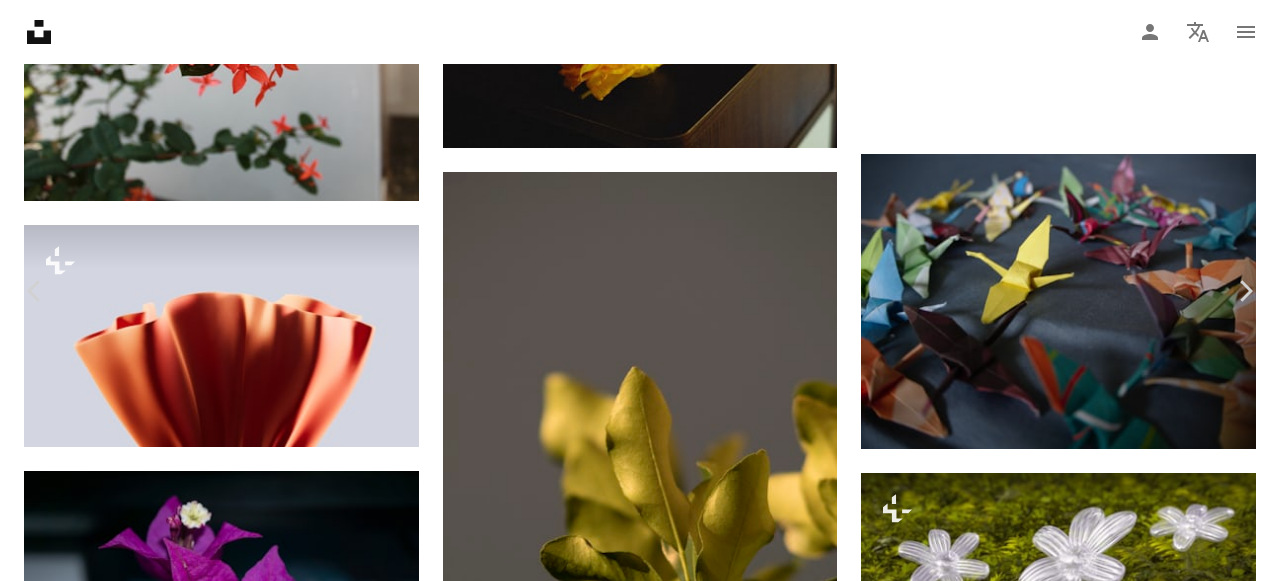 click on "Download free" at bounding box center [1081, 6189] 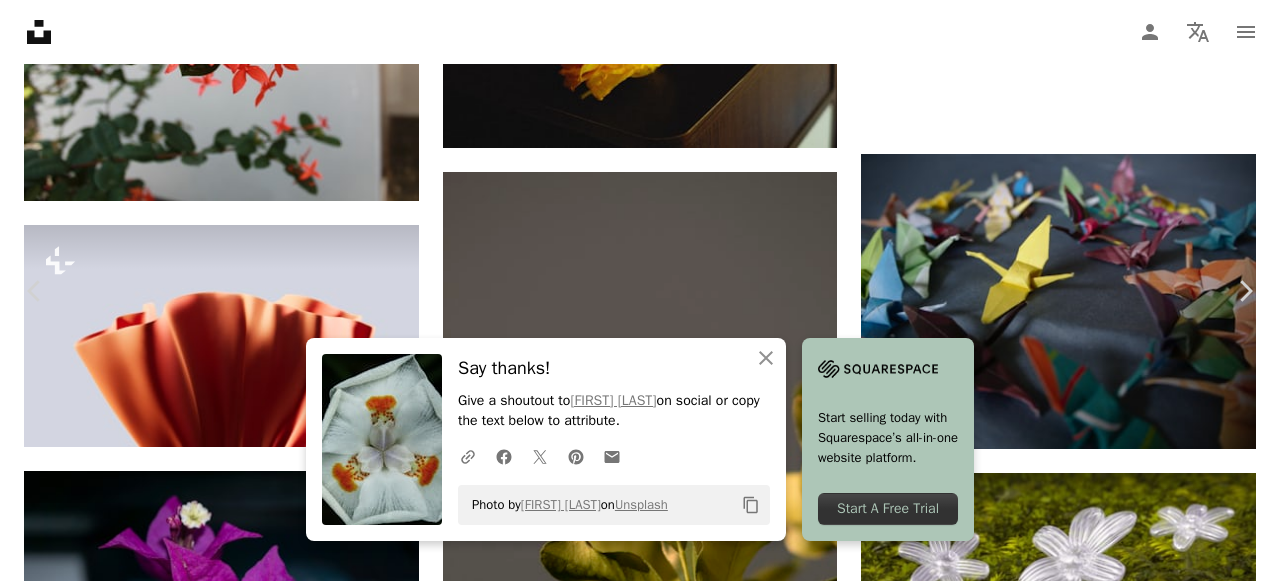 click on "Say thanks!" at bounding box center (614, 368) 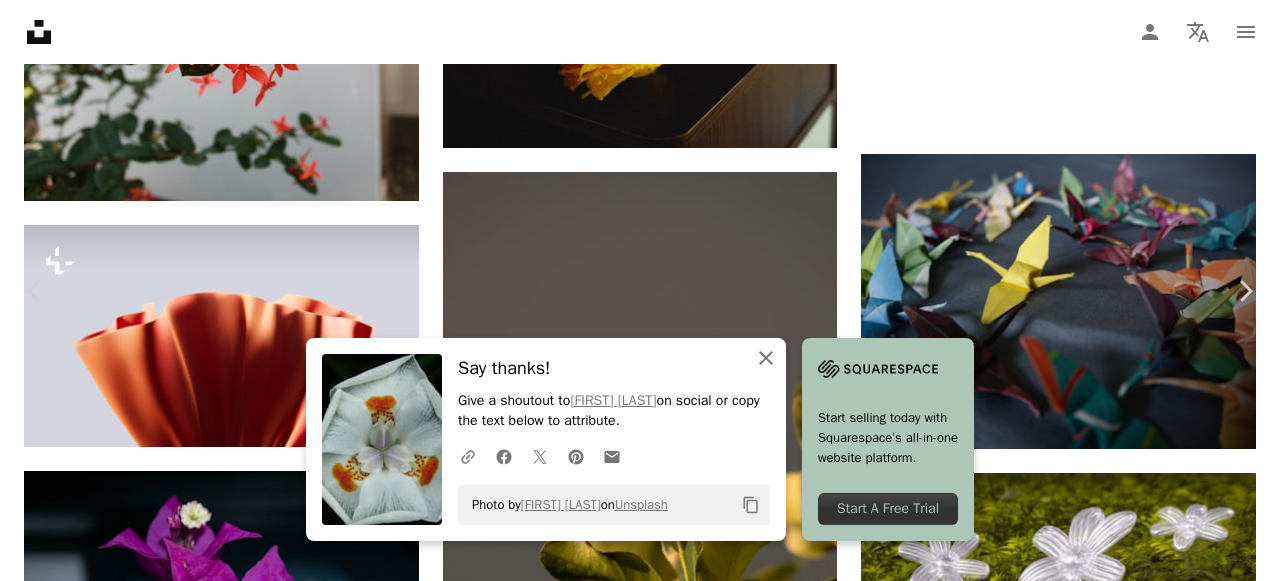 click on "An X shape" 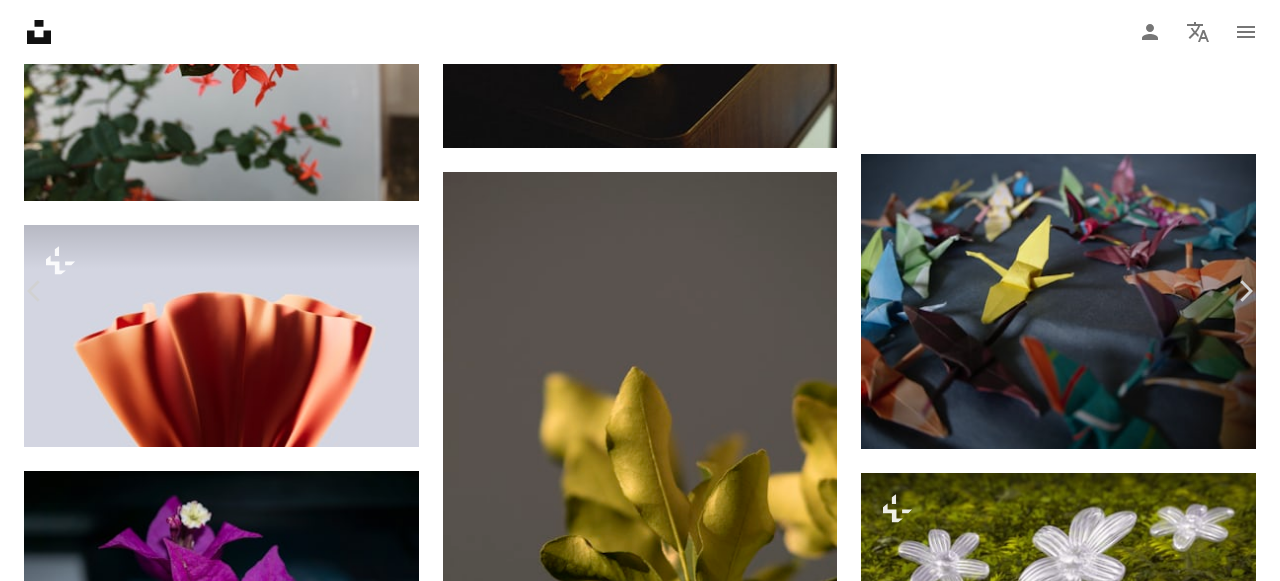 click on "An X shape" at bounding box center [20, 20] 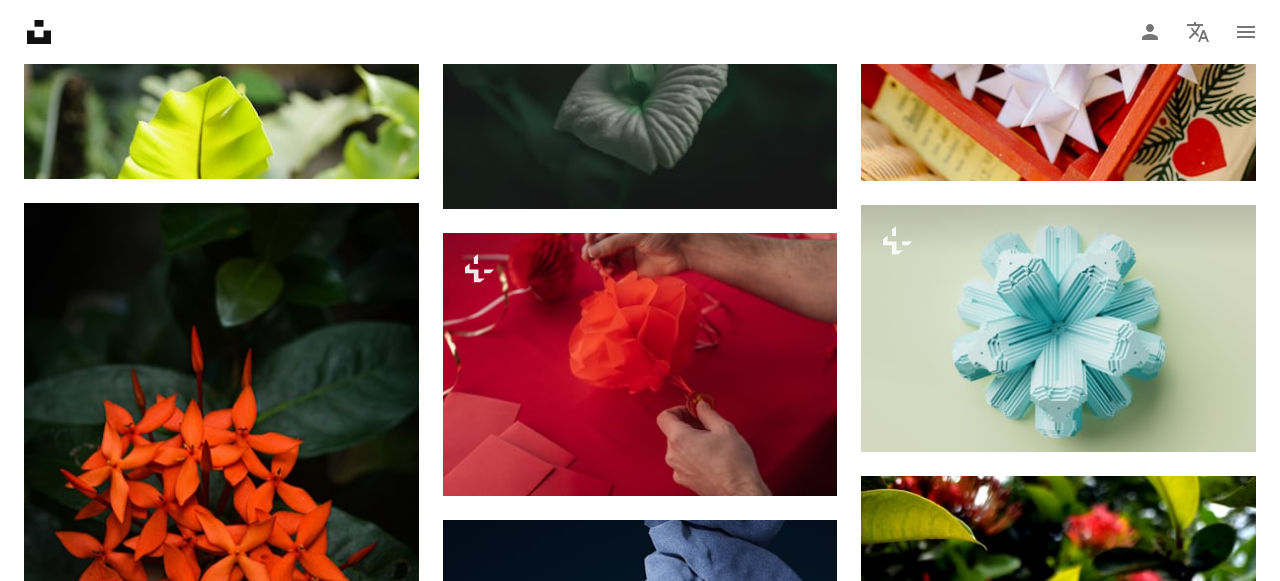 scroll, scrollTop: 39861, scrollLeft: 0, axis: vertical 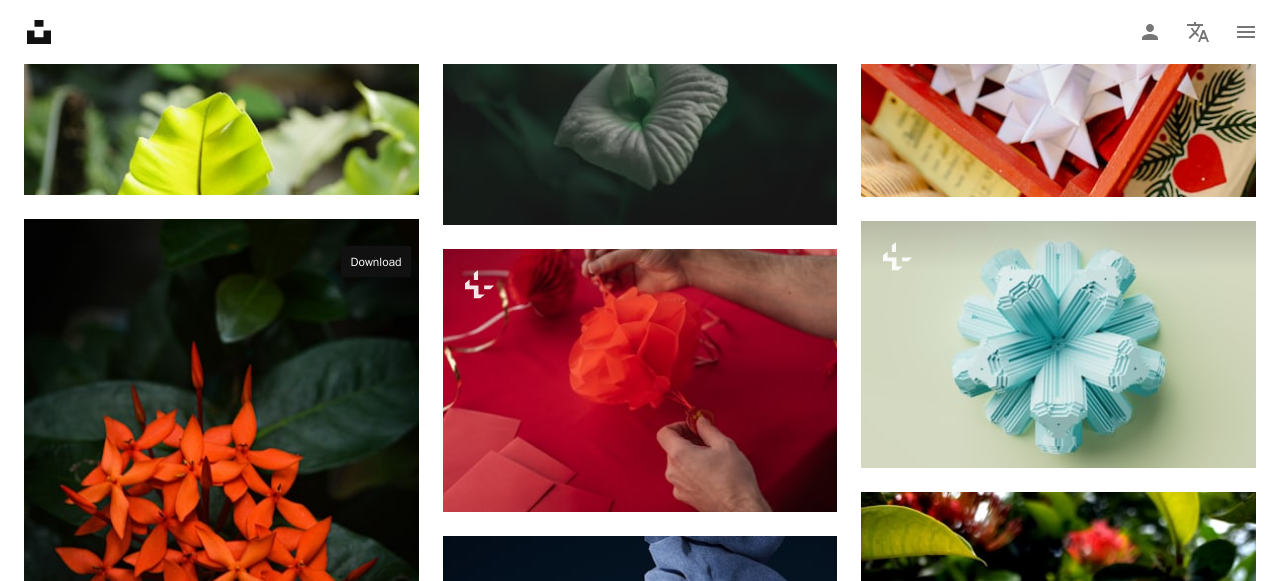 click on "Arrow pointing down" 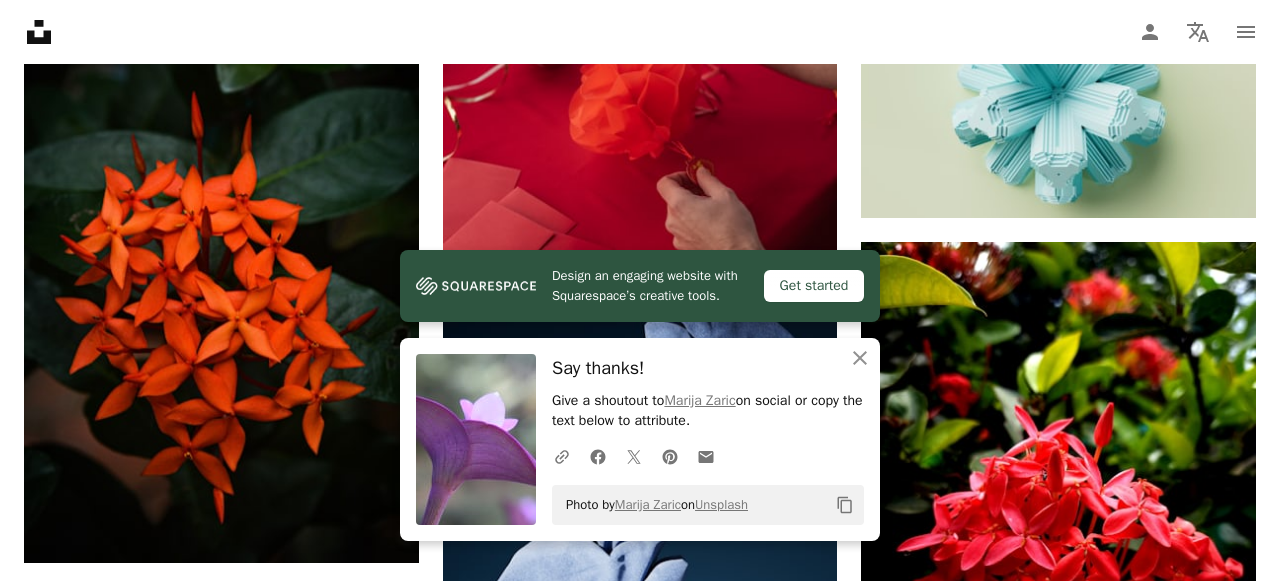 scroll, scrollTop: 40115, scrollLeft: 0, axis: vertical 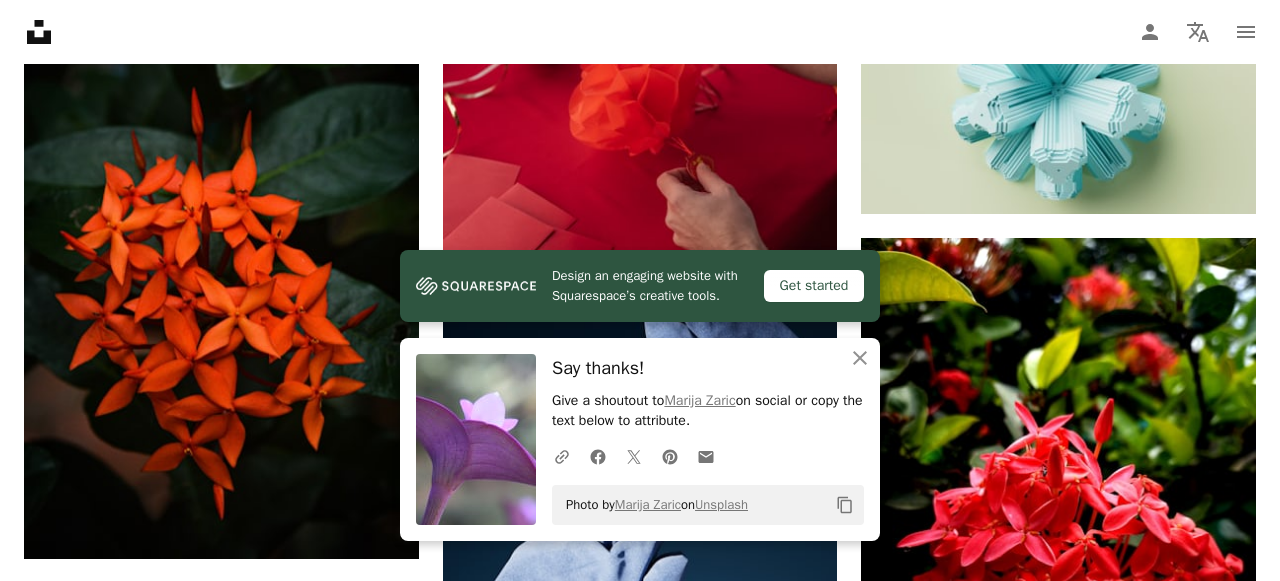 click on "Plus sign for Unsplash+ A heart A plus sign [FIRST] [LAST] For  Unsplash+ A lock Download A heart A plus sign [FIRST] [LAST] Arrow pointing down A heart A plus sign [FIRST] [LAST] Arrow pointing down Plus sign for Unsplash+ A heart A plus sign [FIRST] [LAST] For  Unsplash+ A lock Download A heart A plus sign [FIRST] [LAST] Arrow pointing down A heart A plus sign [FIRST] [LAST] Arrow pointing down A heart A plus sign [FIRST] [LAST] Arrow pointing down A heart A plus sign [FIRST] [LAST] Available for hire A checkmark inside of a circle Arrow pointing down A heart A plus sign [FIRST] [LAST] Arrow pointing down A heart A plus sign [FIRST] [LAST] Arrow pointing down A heart A plus sign [FIRST] [LAST] Arrow pointing down A heart A plus sign [FIRST] [LAST] Available for hire A checkmark inside of a circle Arrow pointing down –– ––– –––  –– ––– –  ––– –––  ––––  –   – –– –––  – – ––– –– –– –––– –– On-brand and on budget images for your next campaign Learn More A heart A plus sign A heart [FIRST]" at bounding box center (640, -17396) 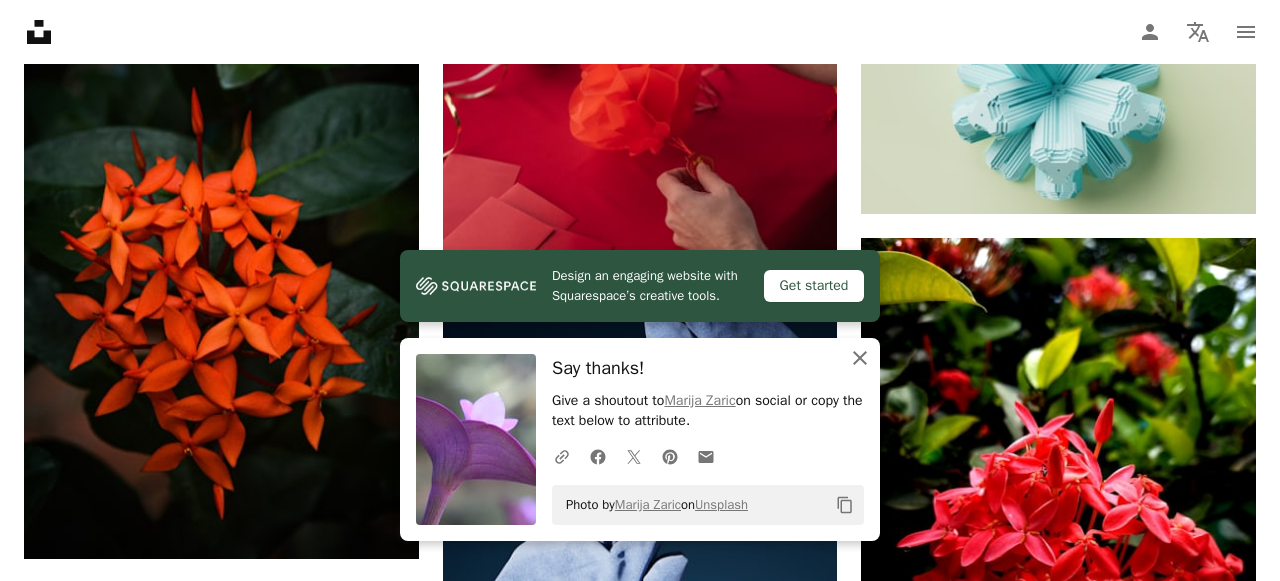 click 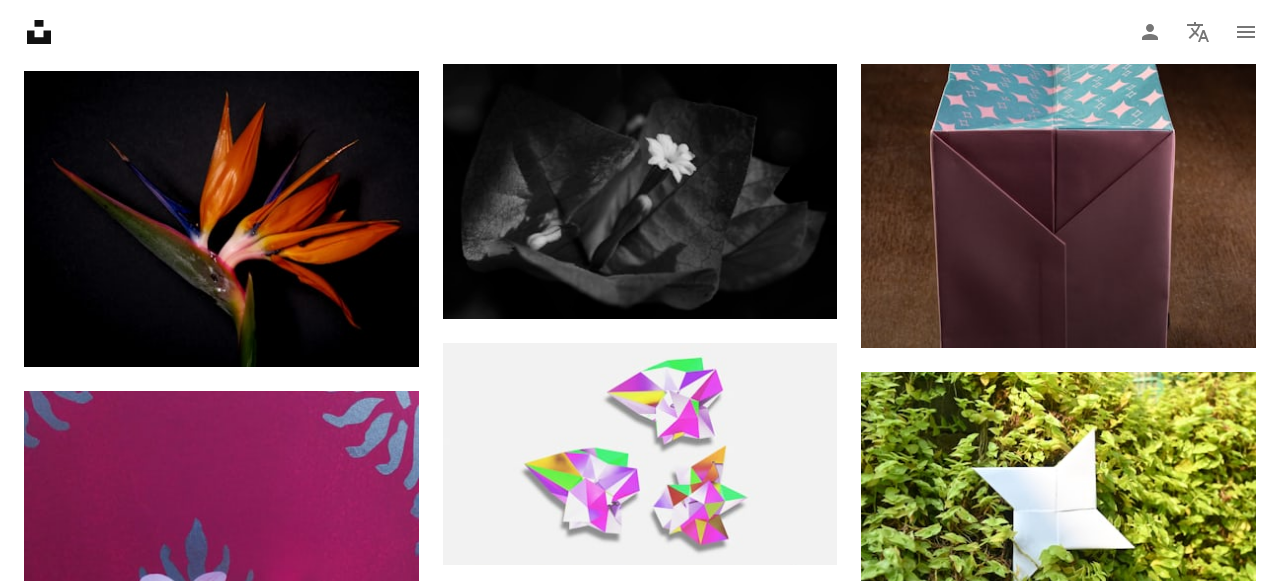 scroll, scrollTop: 44250, scrollLeft: 0, axis: vertical 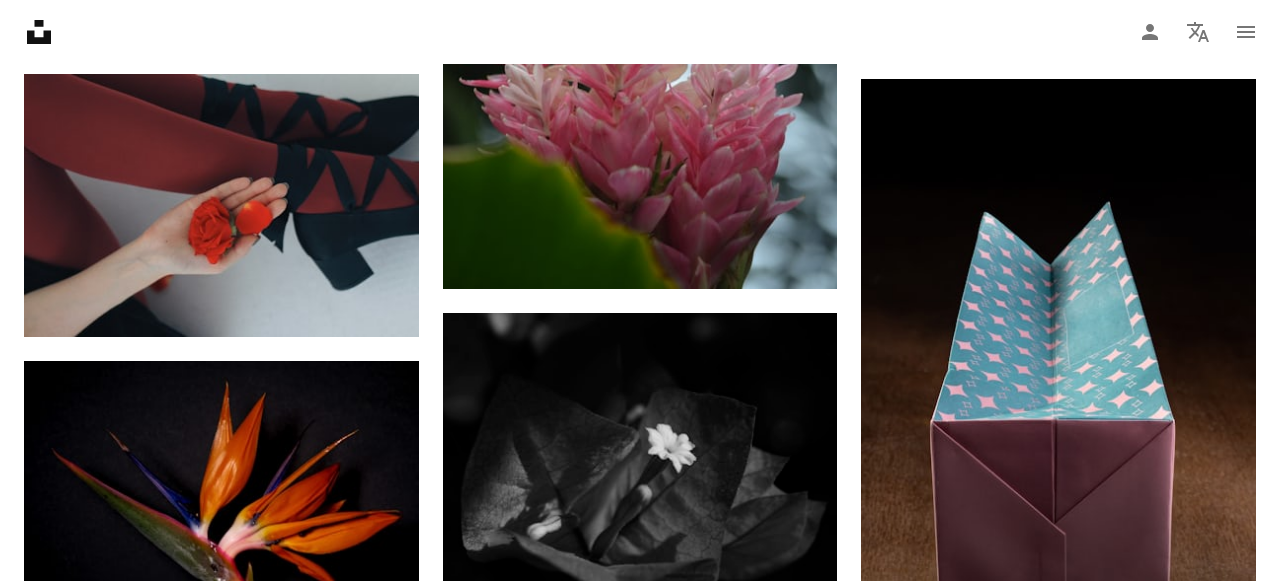 click at bounding box center (221, 944) 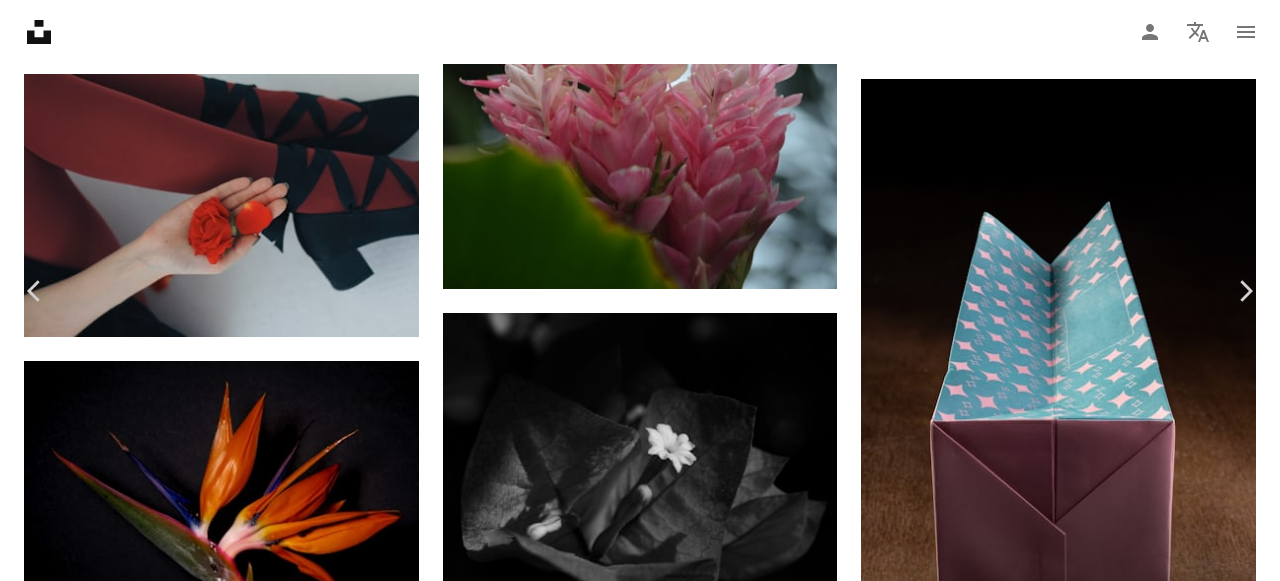 scroll, scrollTop: 8987, scrollLeft: 0, axis: vertical 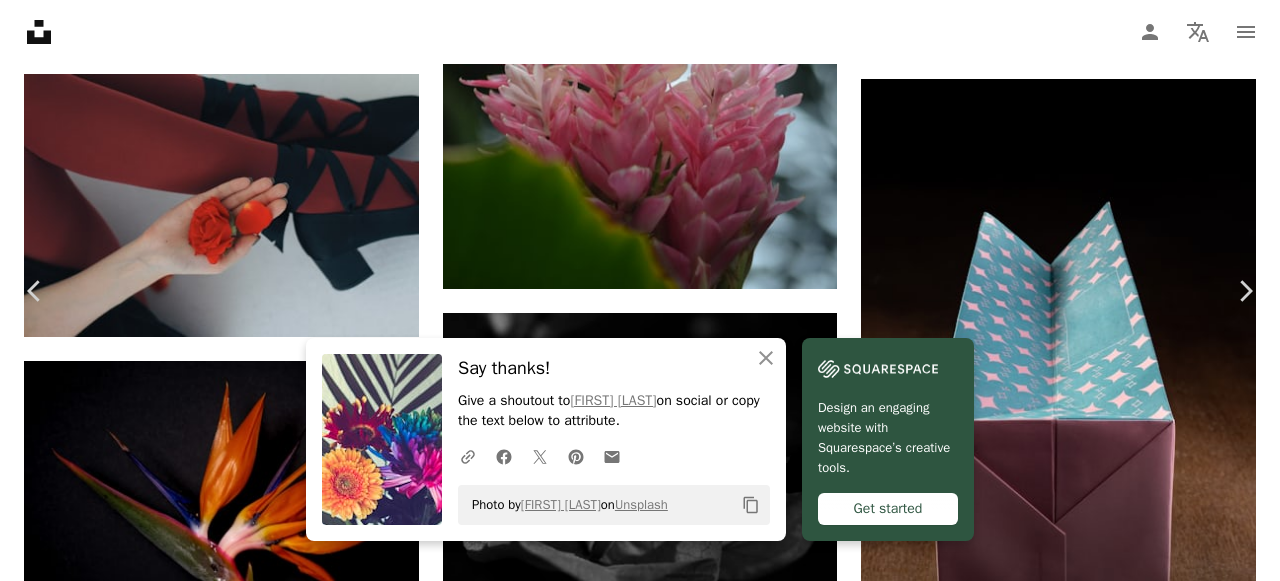 click on "Zoom in" at bounding box center [632, 6337] 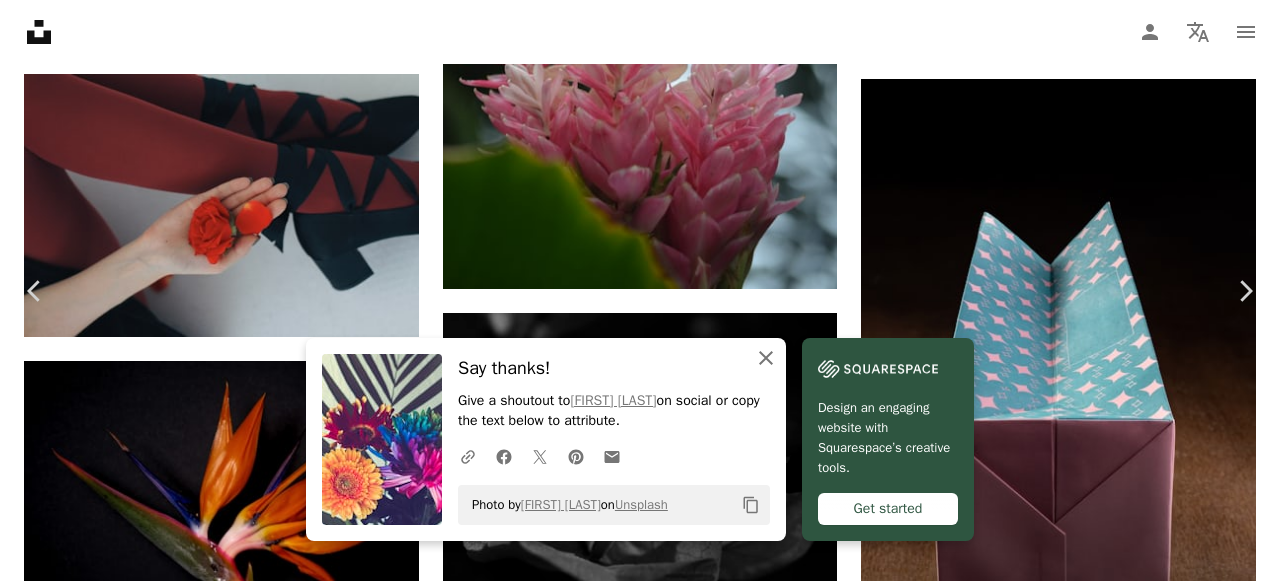 click on "An X shape" 